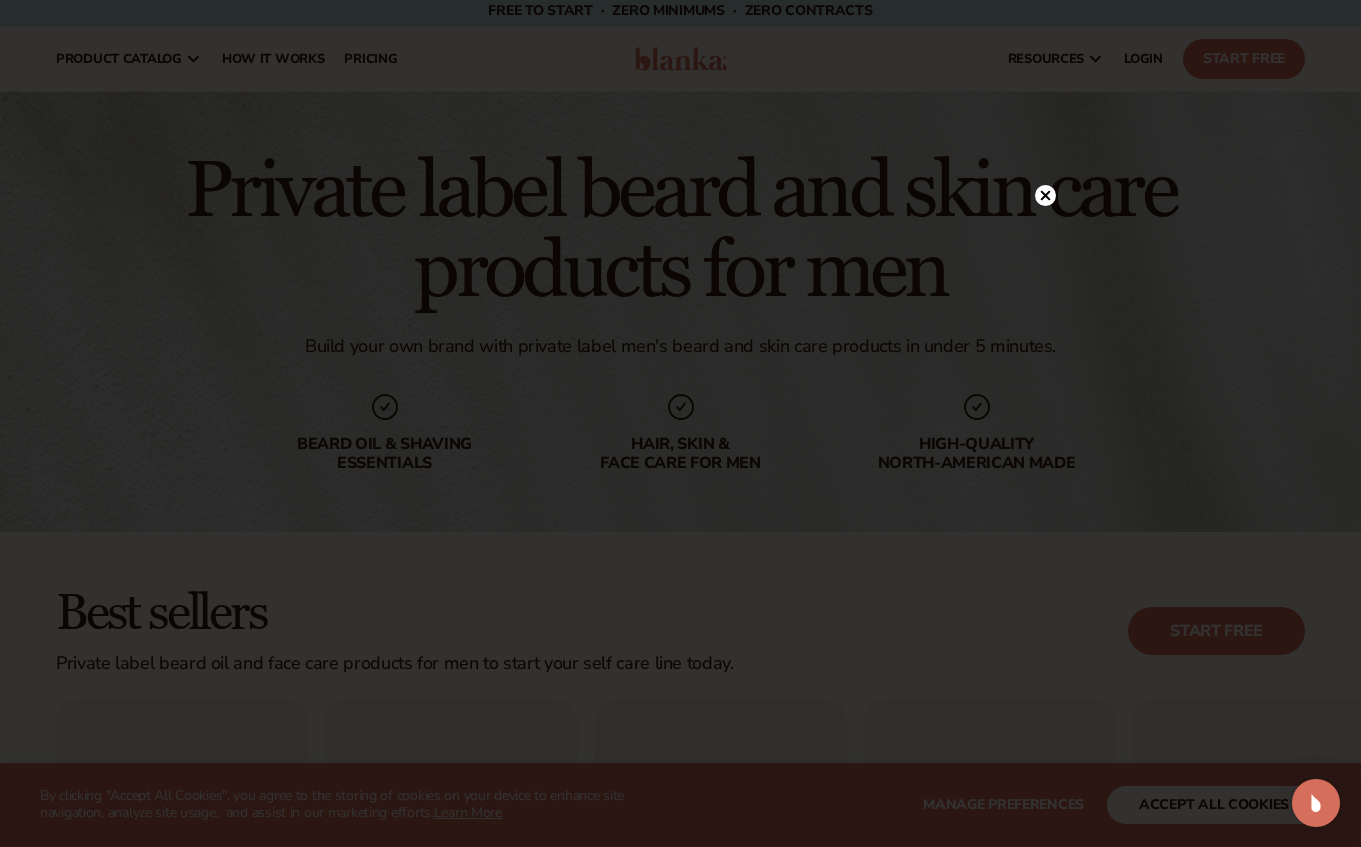 scroll, scrollTop: 8, scrollLeft: 0, axis: vertical 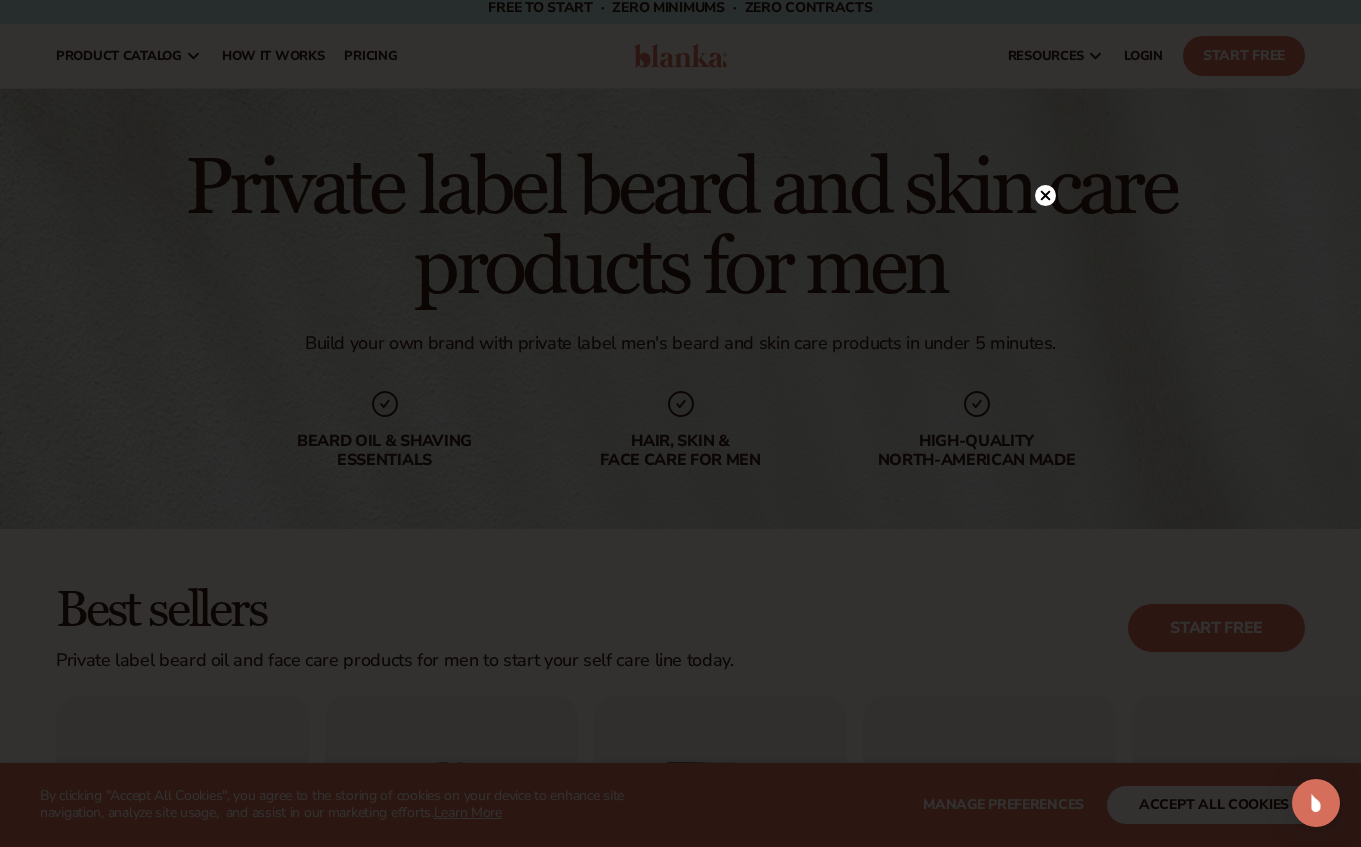 click 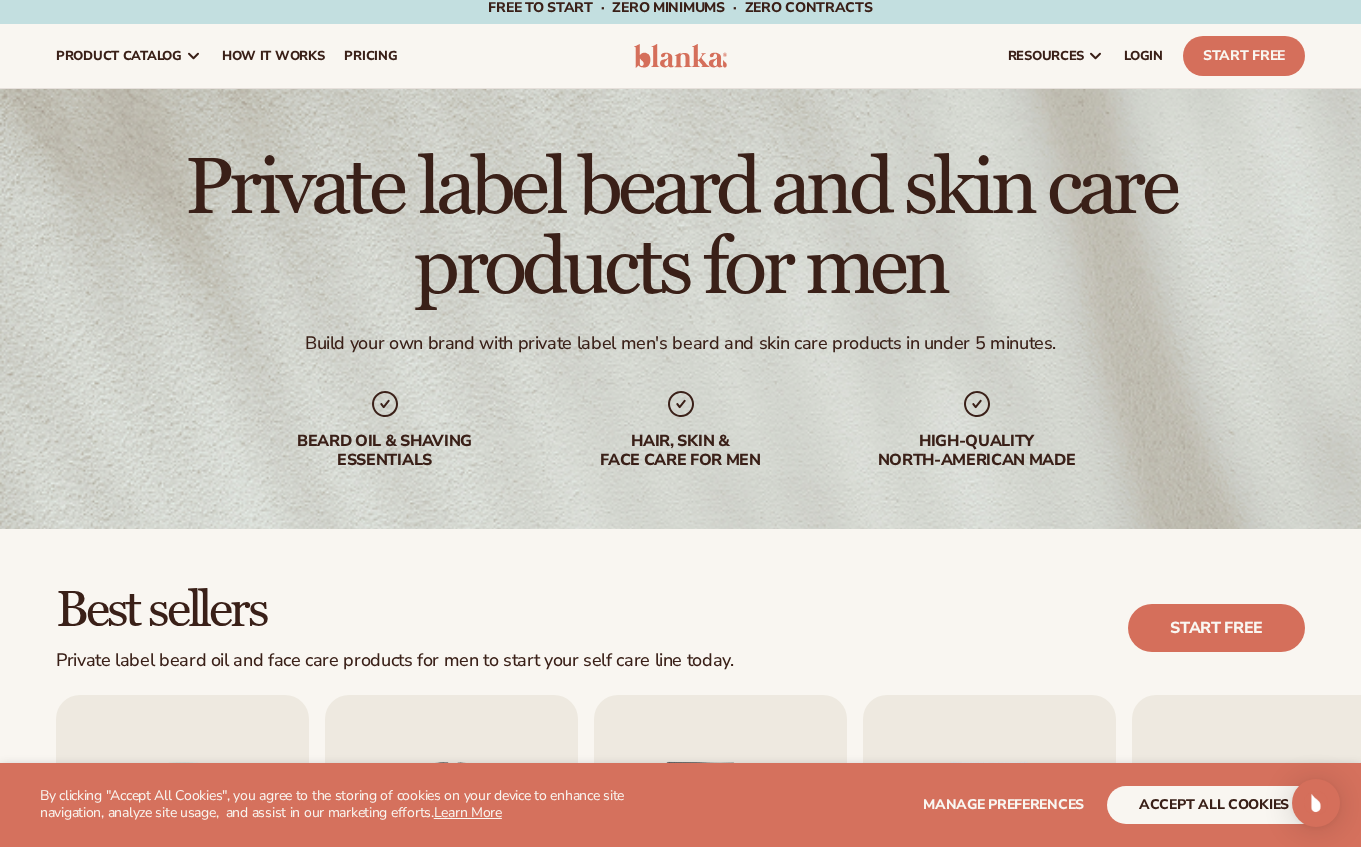 scroll, scrollTop: 0, scrollLeft: 0, axis: both 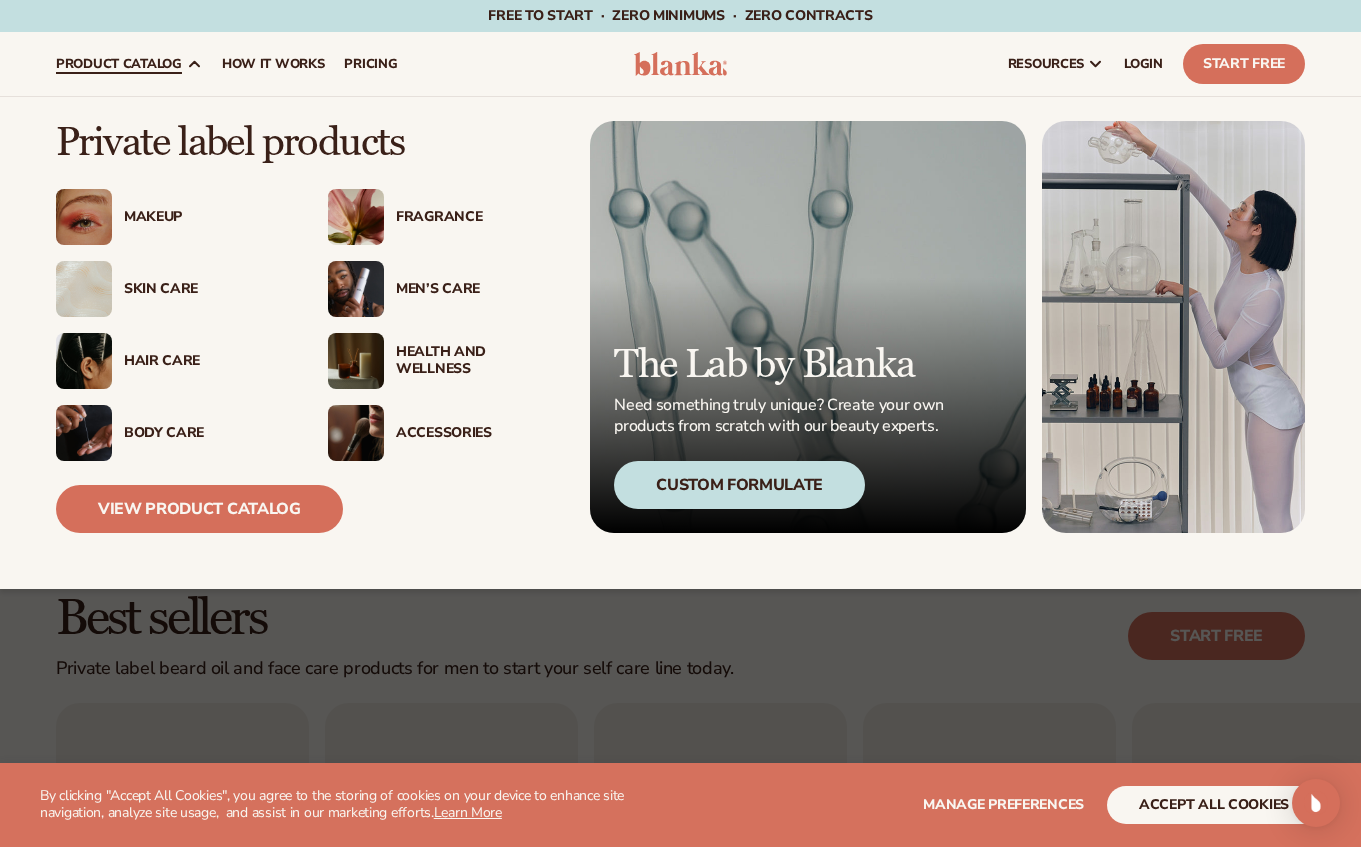 click on "Men’s Care" at bounding box center (478, 289) 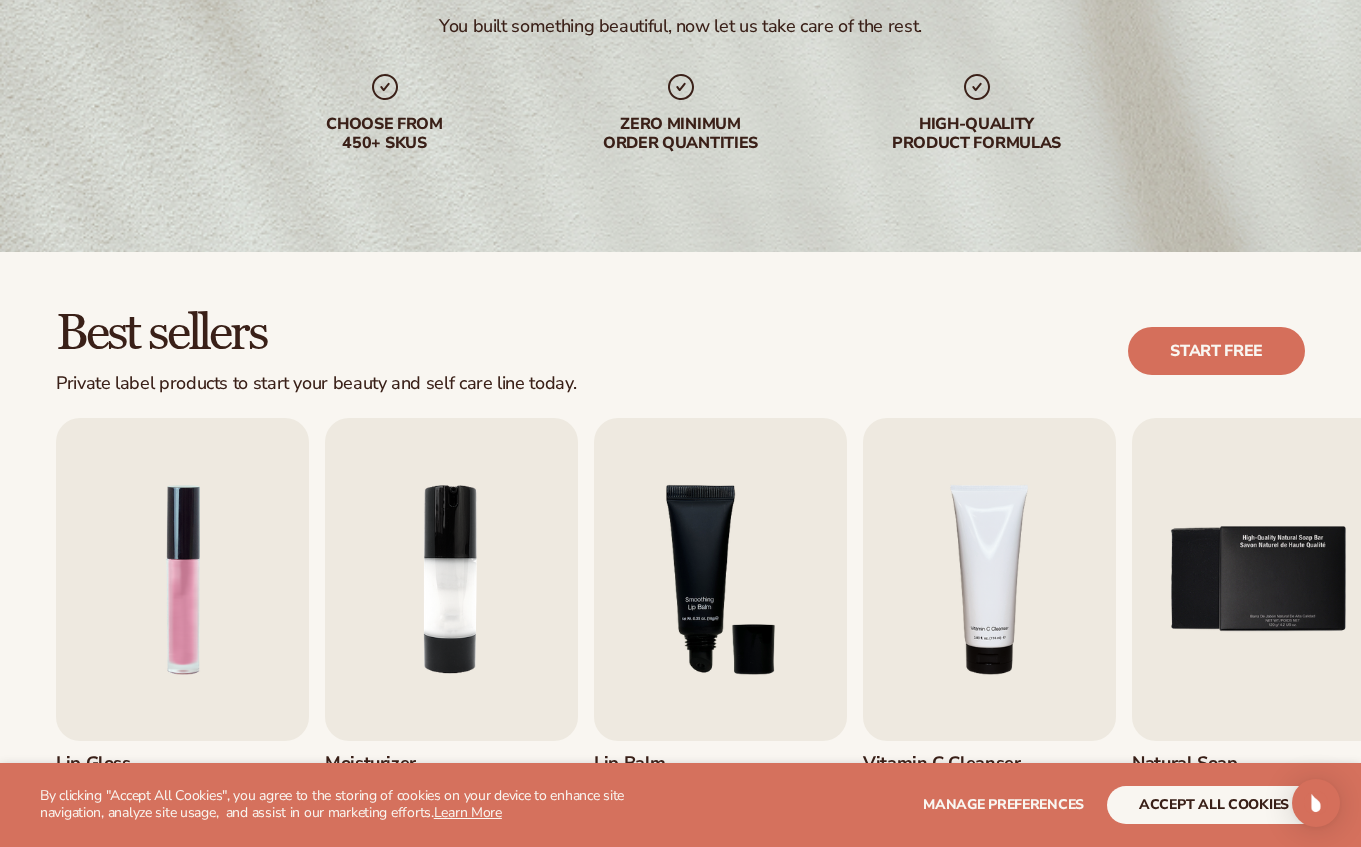 scroll, scrollTop: 488, scrollLeft: 0, axis: vertical 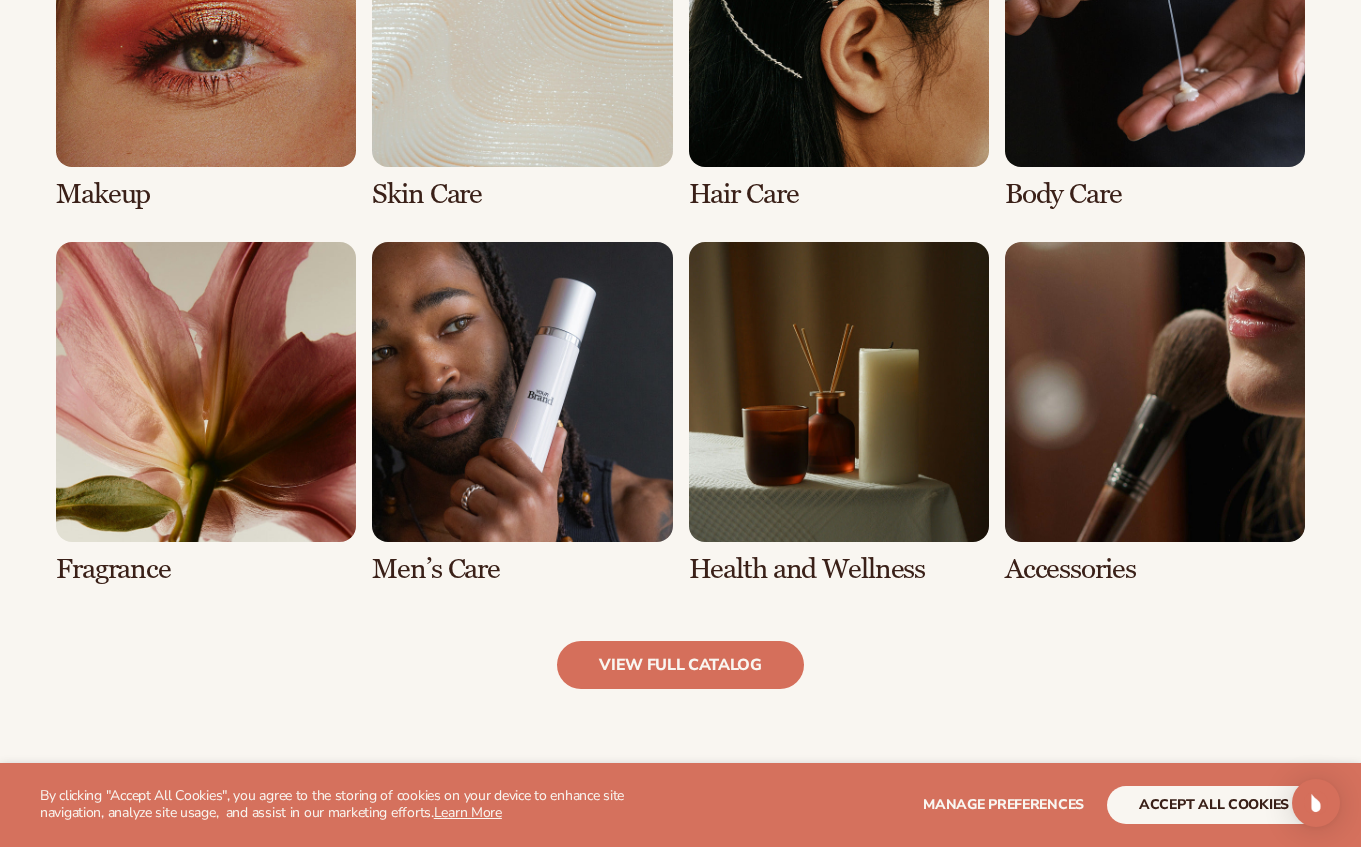 click at bounding box center (522, 413) 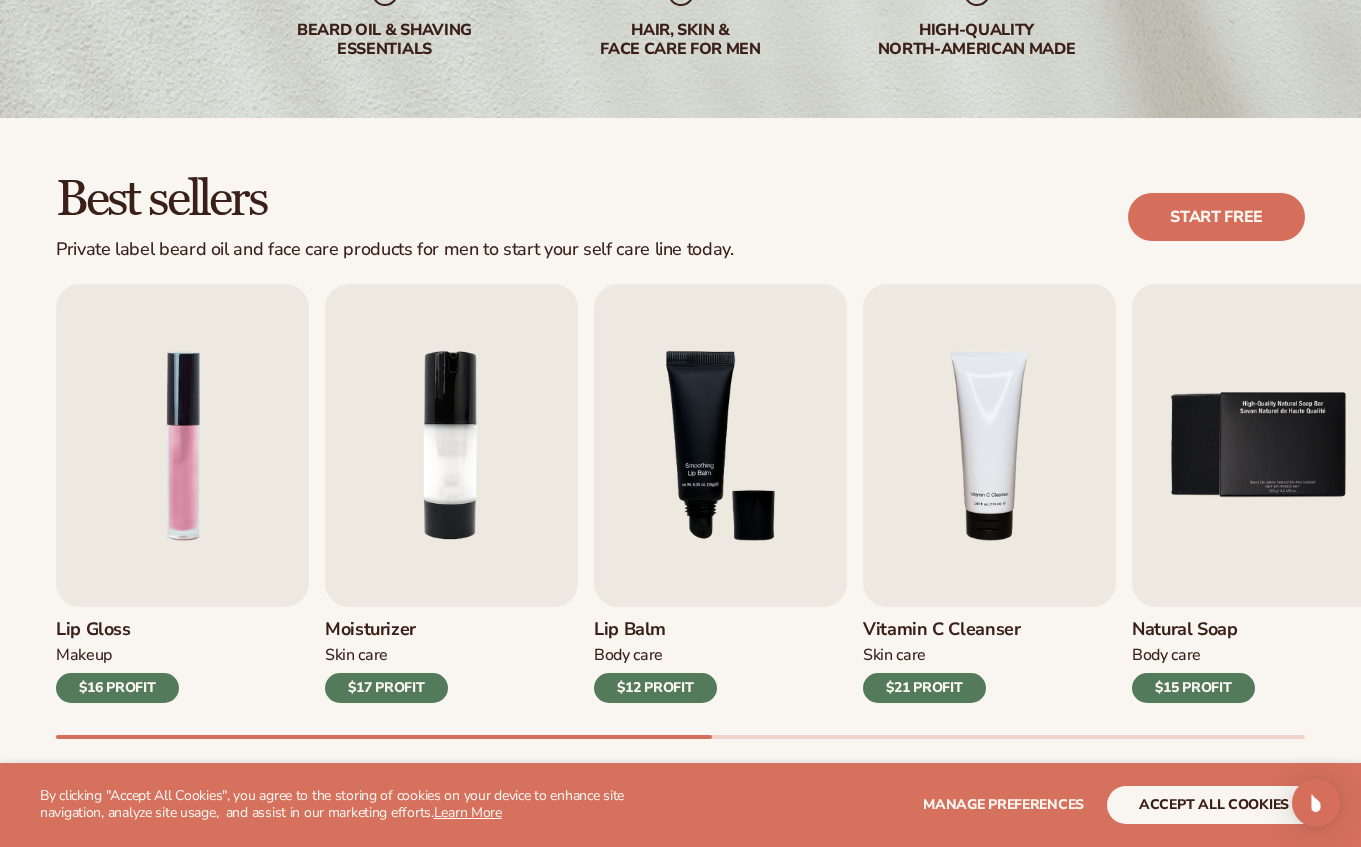 scroll, scrollTop: 401, scrollLeft: 0, axis: vertical 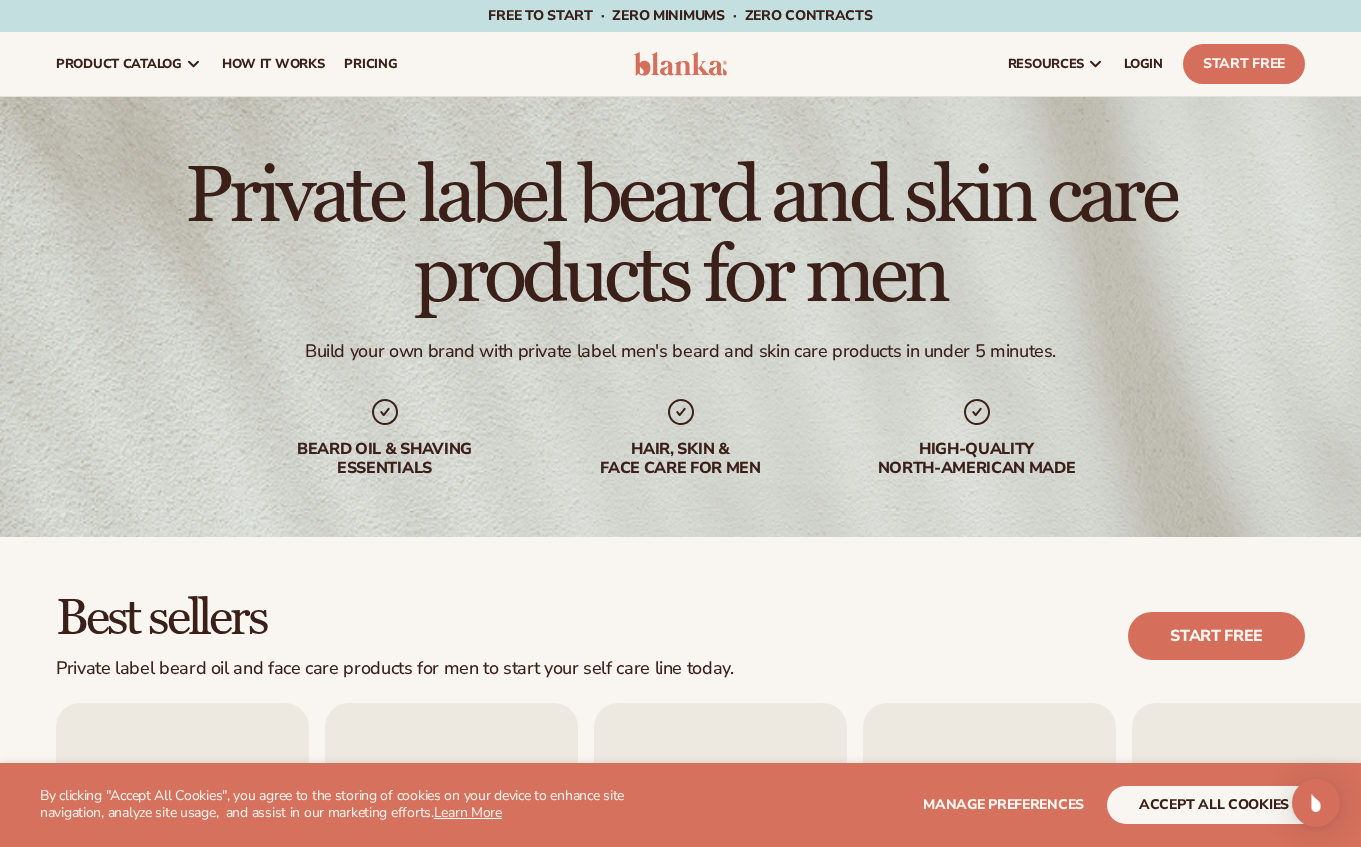 click on "beard oil & shaving essentials" at bounding box center [385, 459] 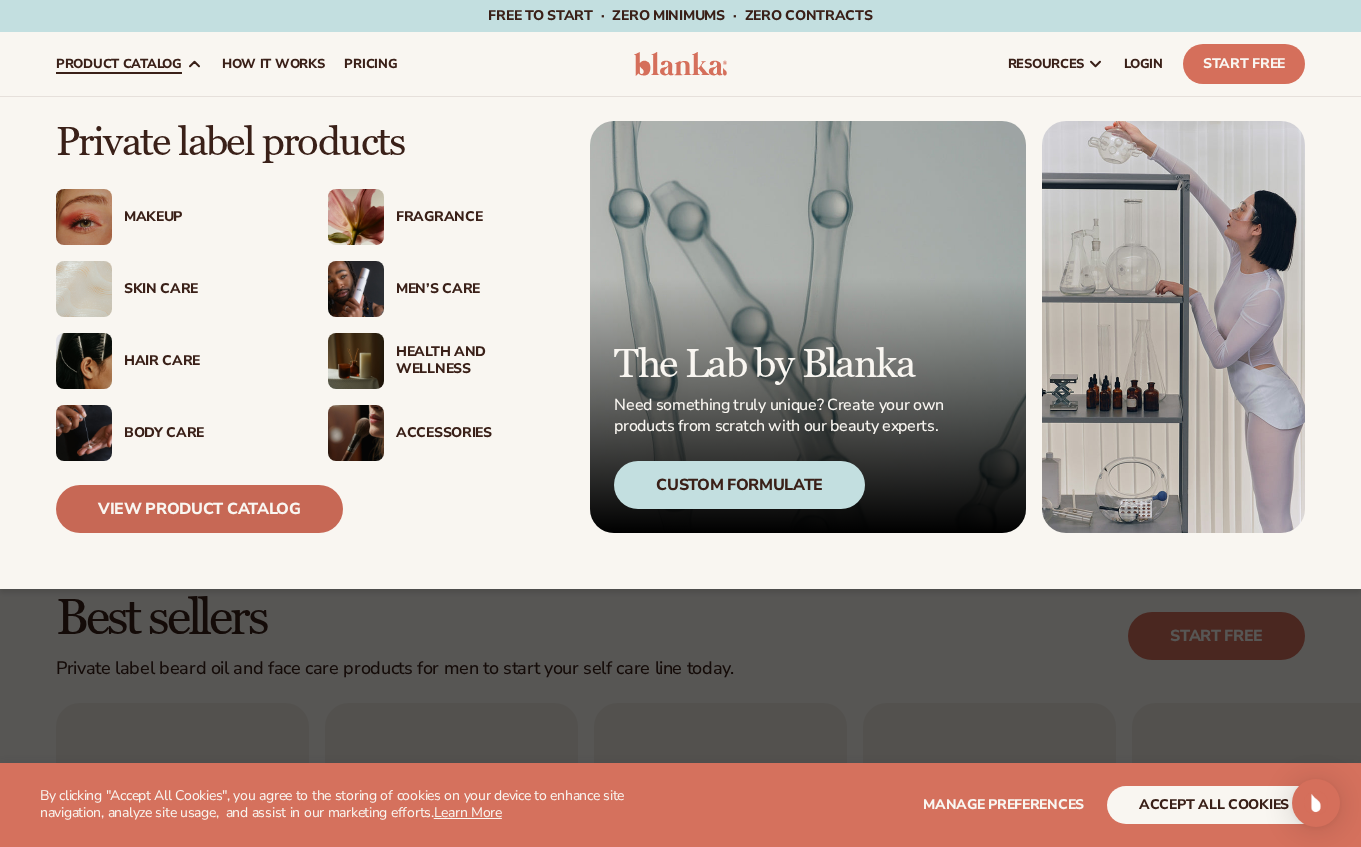 click on "View Product Catalog" at bounding box center (199, 509) 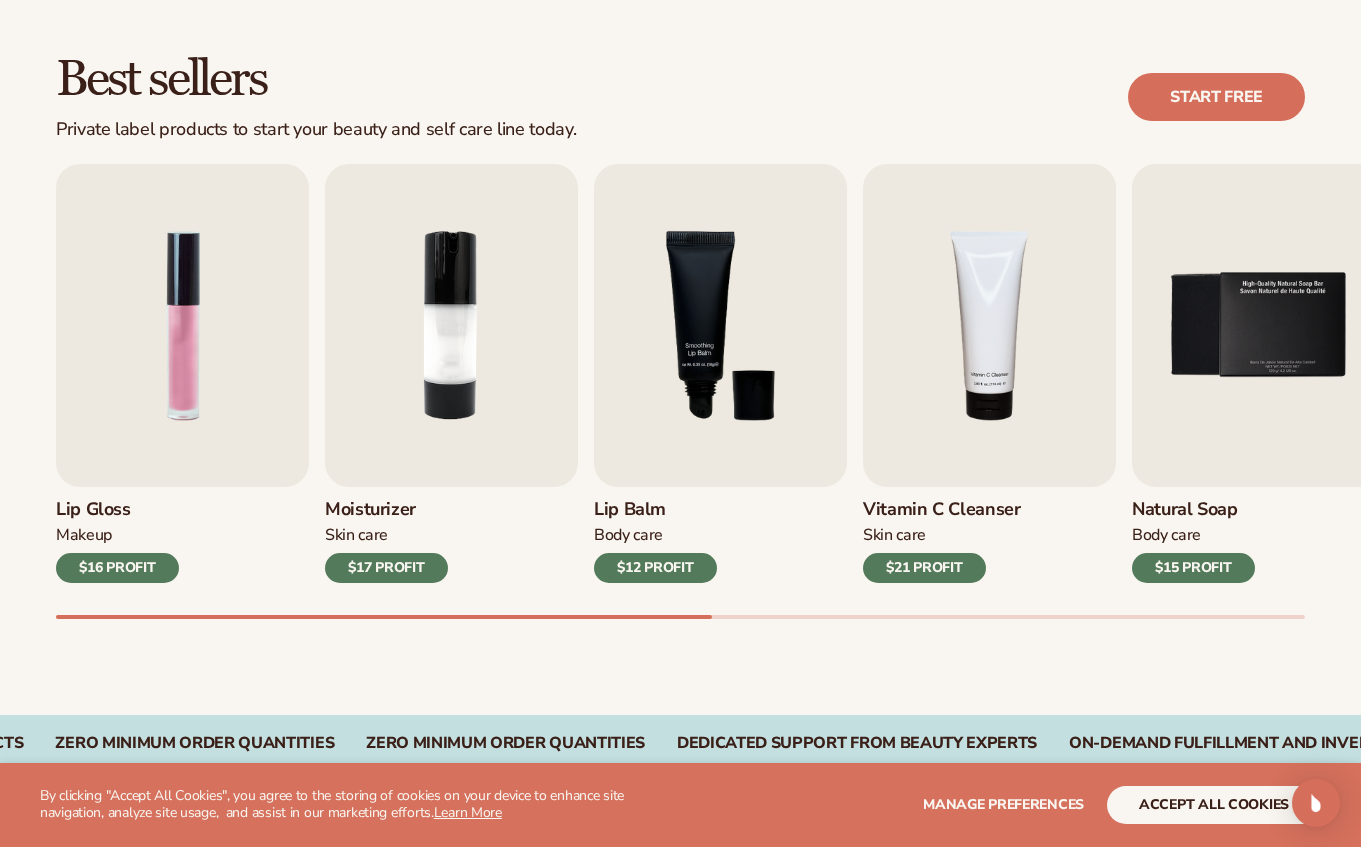 scroll, scrollTop: 582, scrollLeft: 0, axis: vertical 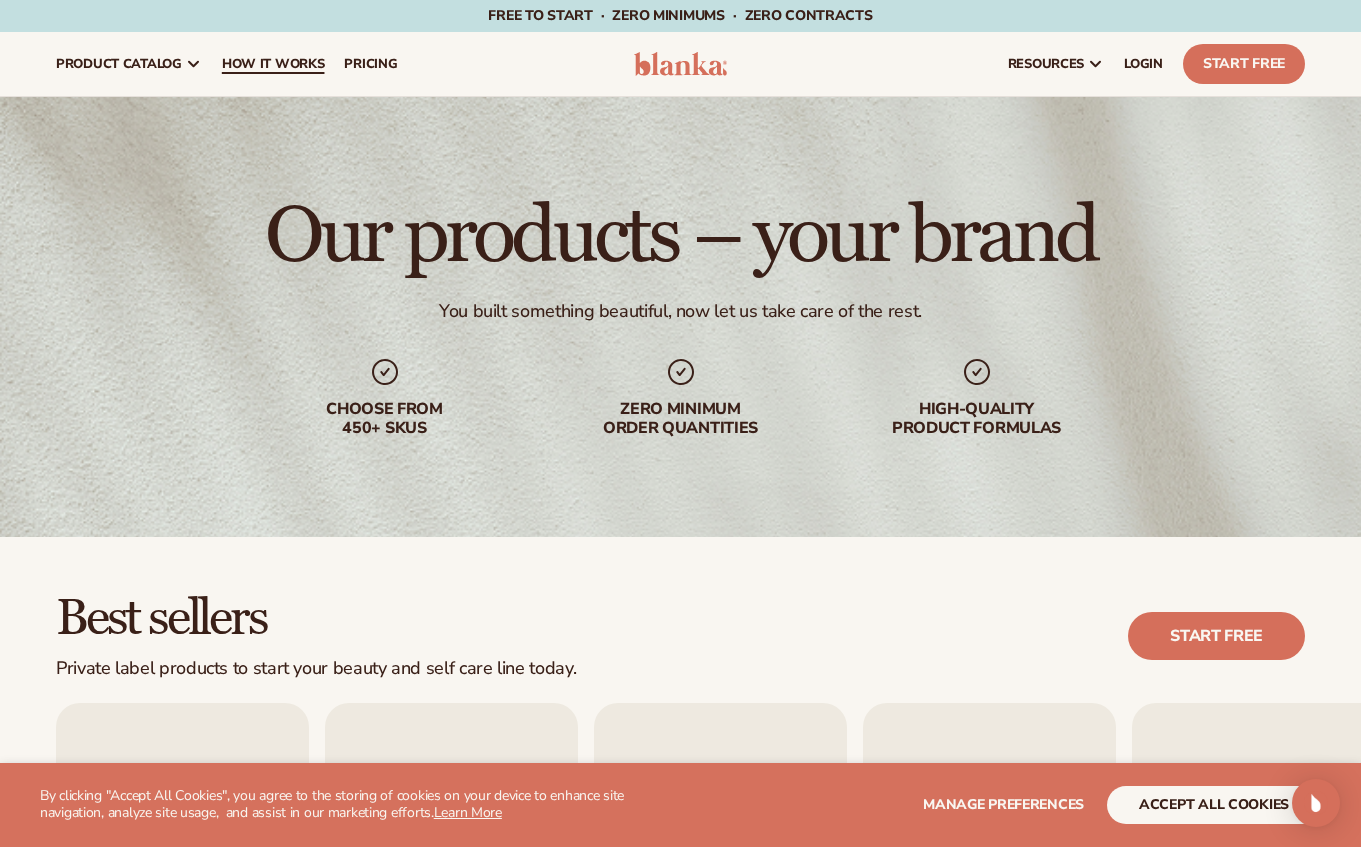 click on "How It Works" at bounding box center (273, 64) 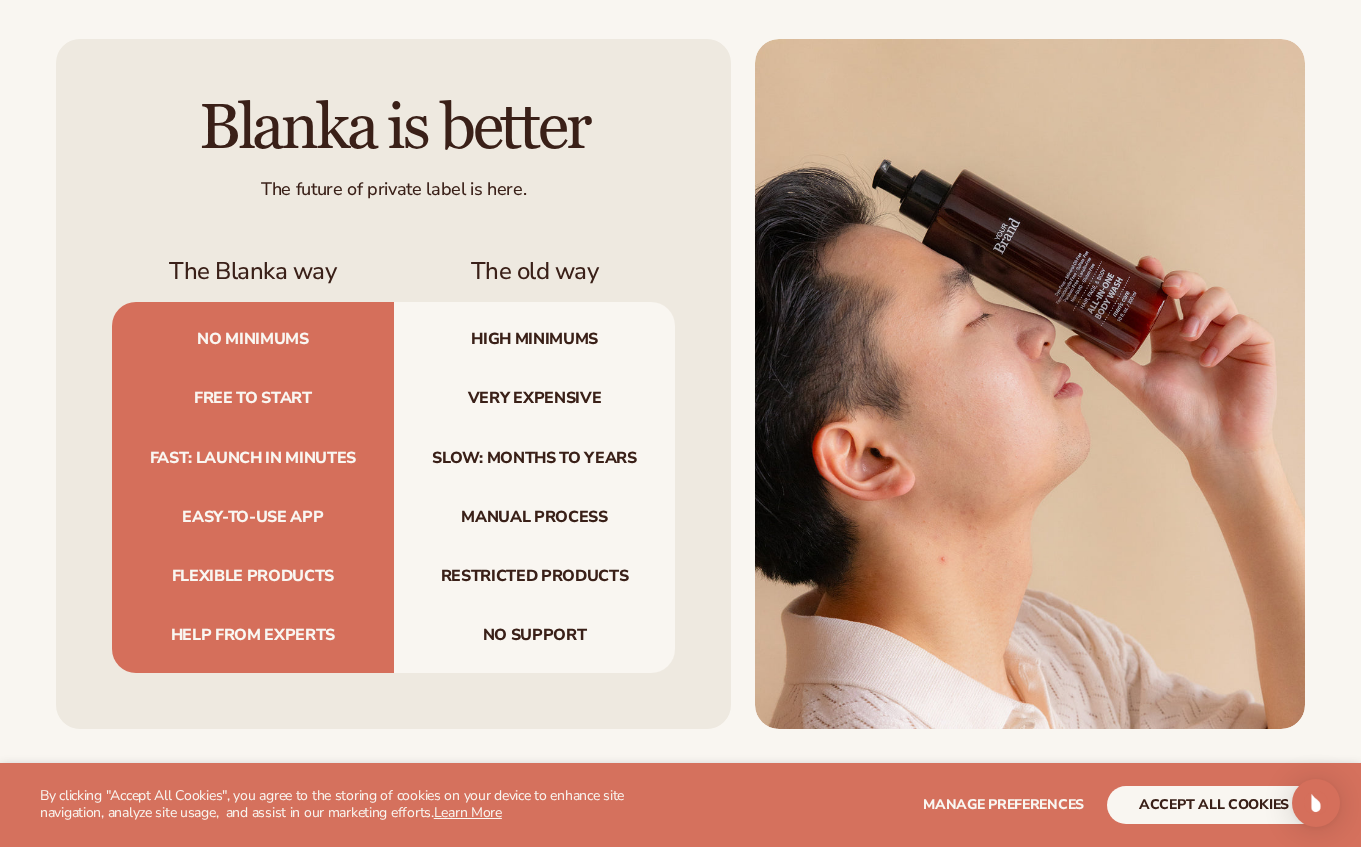 scroll, scrollTop: 1766, scrollLeft: 0, axis: vertical 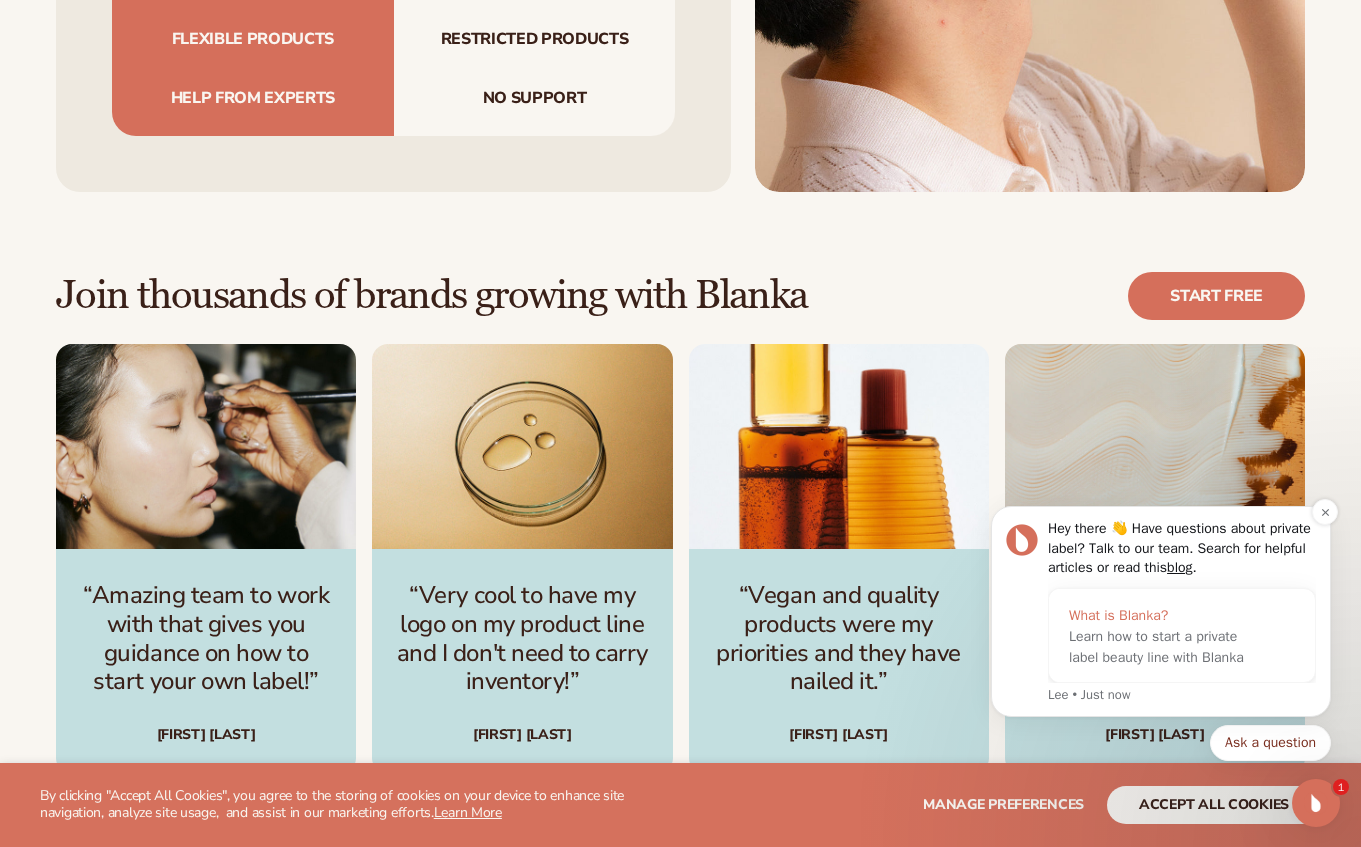 click on "Learn how to start a private label beauty line with Blanka" at bounding box center (1162, 647) 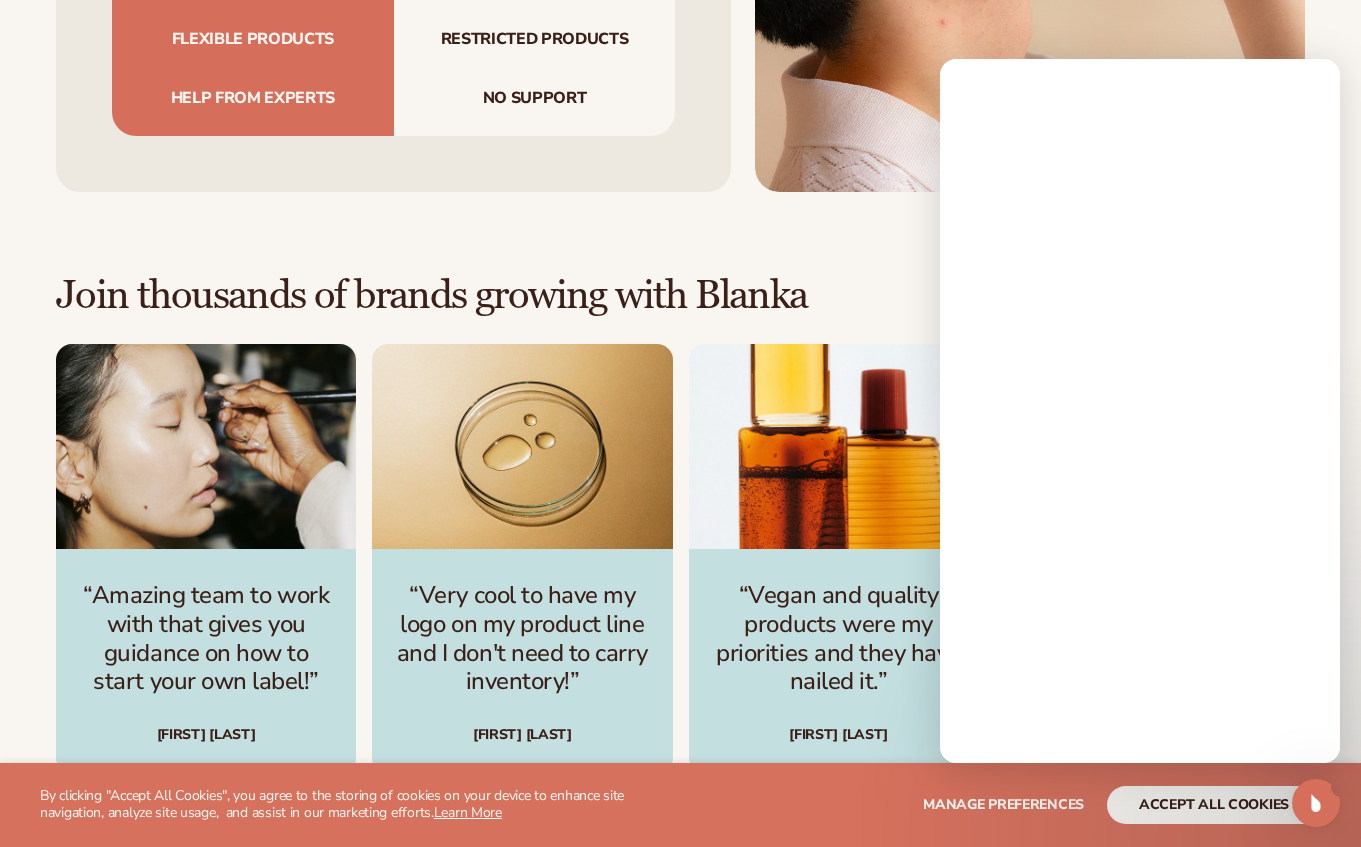 scroll, scrollTop: 0, scrollLeft: 0, axis: both 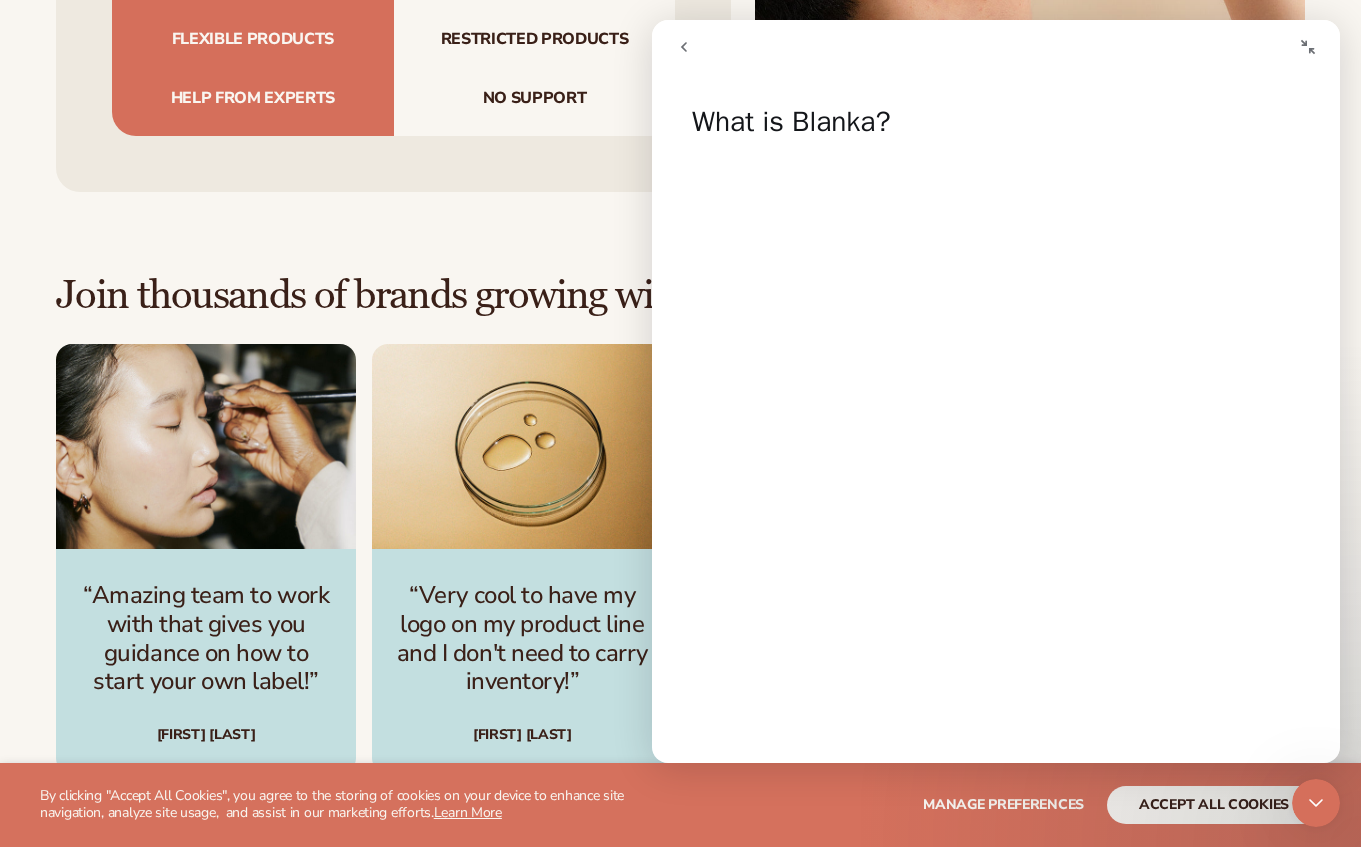 click on "Join thousands of brands growing with Blanka
Start free
“Amazing team to work with that gives you guidance on how to start your own label!”
Danielle C.
“Very cool to have my logo on my product line and I don't need to carry inventory!”
Linda L." at bounding box center (680, 523) 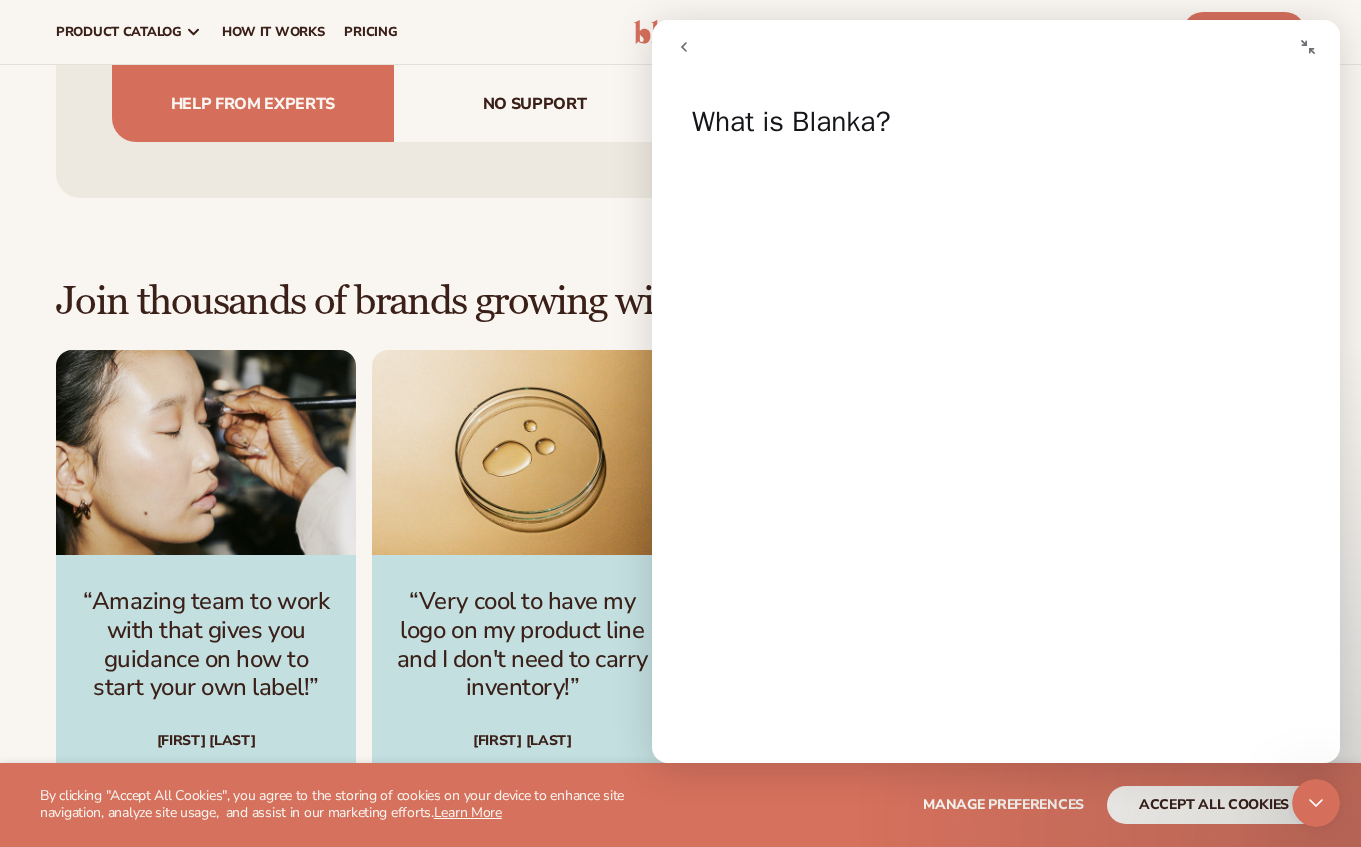 click 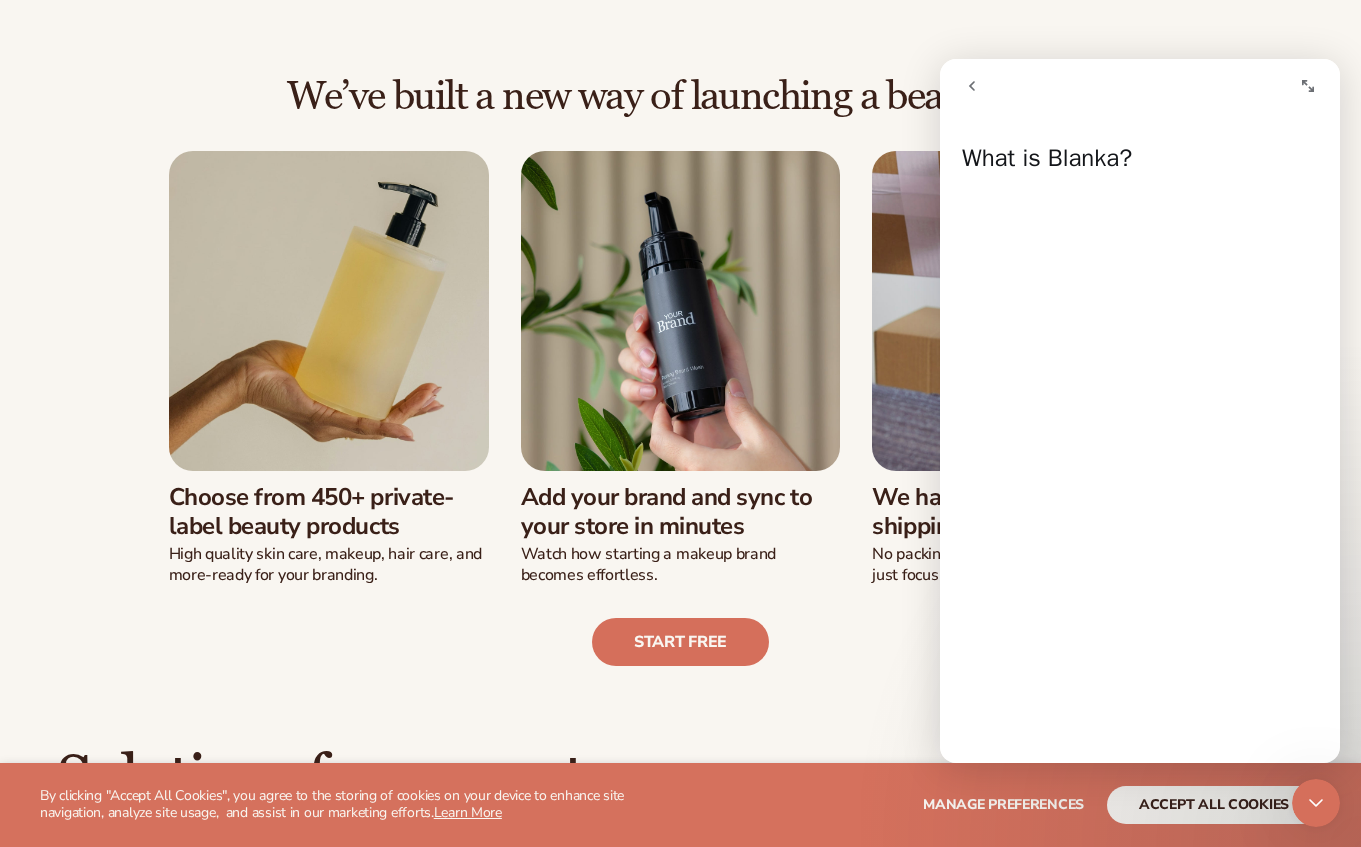 scroll, scrollTop: 0, scrollLeft: 0, axis: both 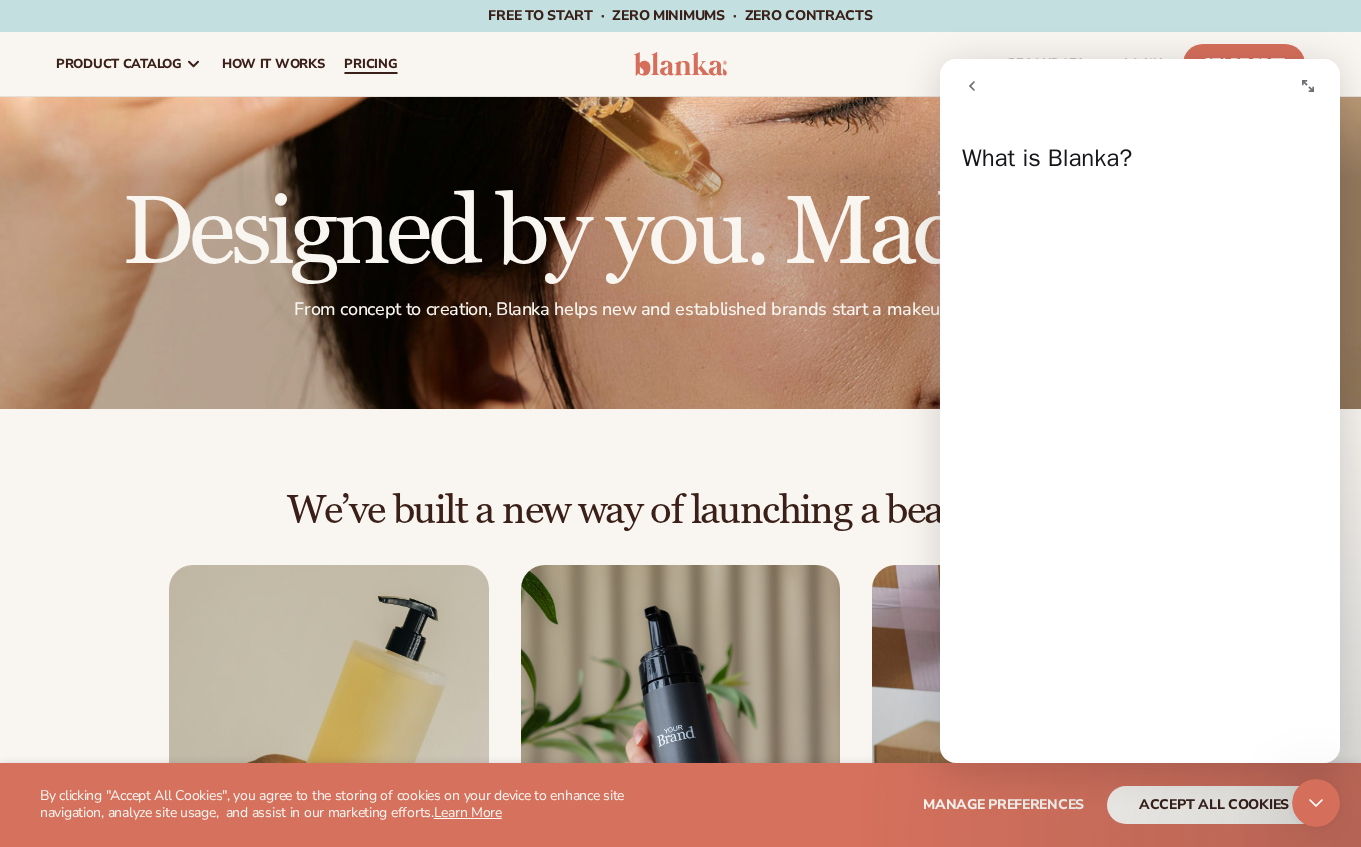 click on "pricing" at bounding box center (370, 64) 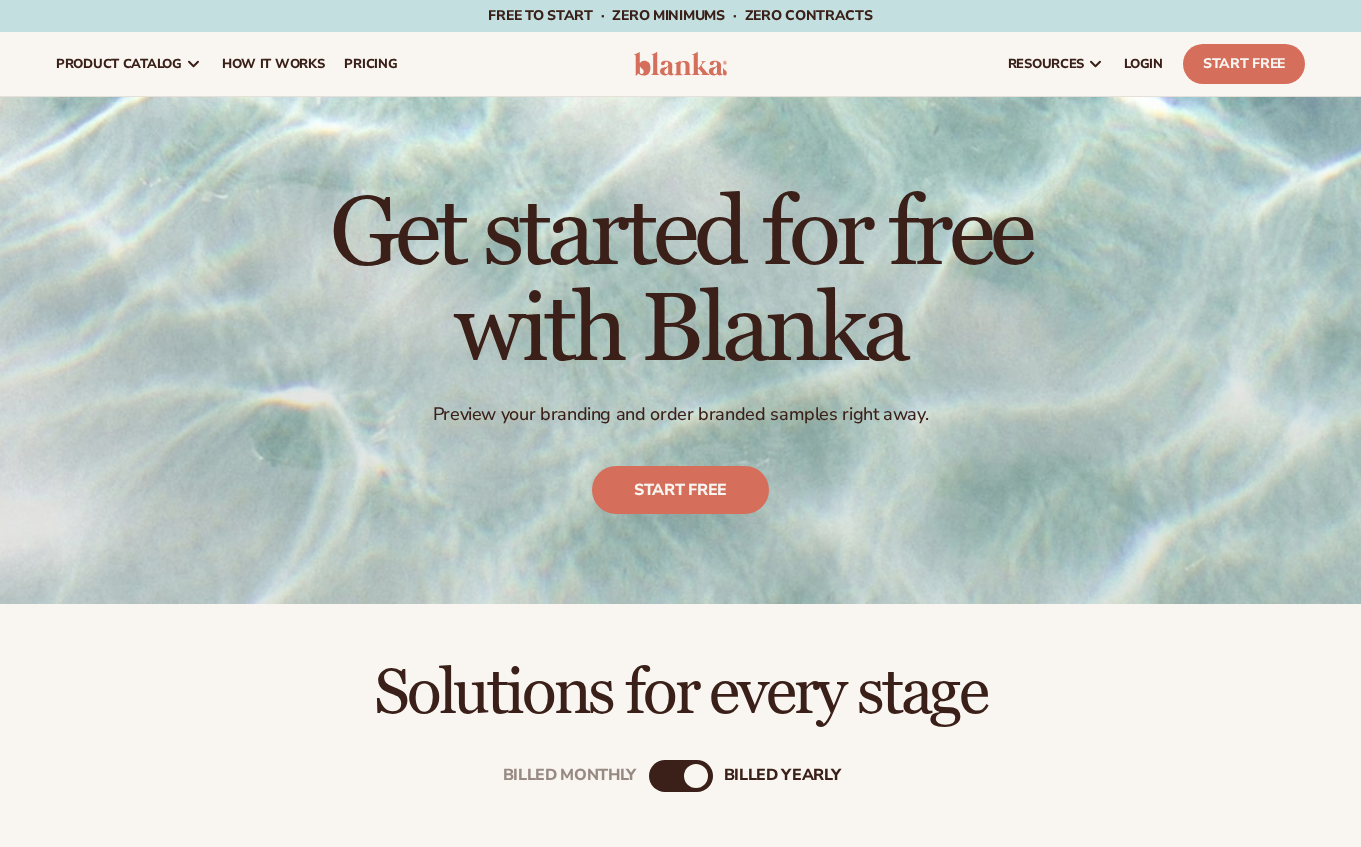 scroll, scrollTop: 0, scrollLeft: 0, axis: both 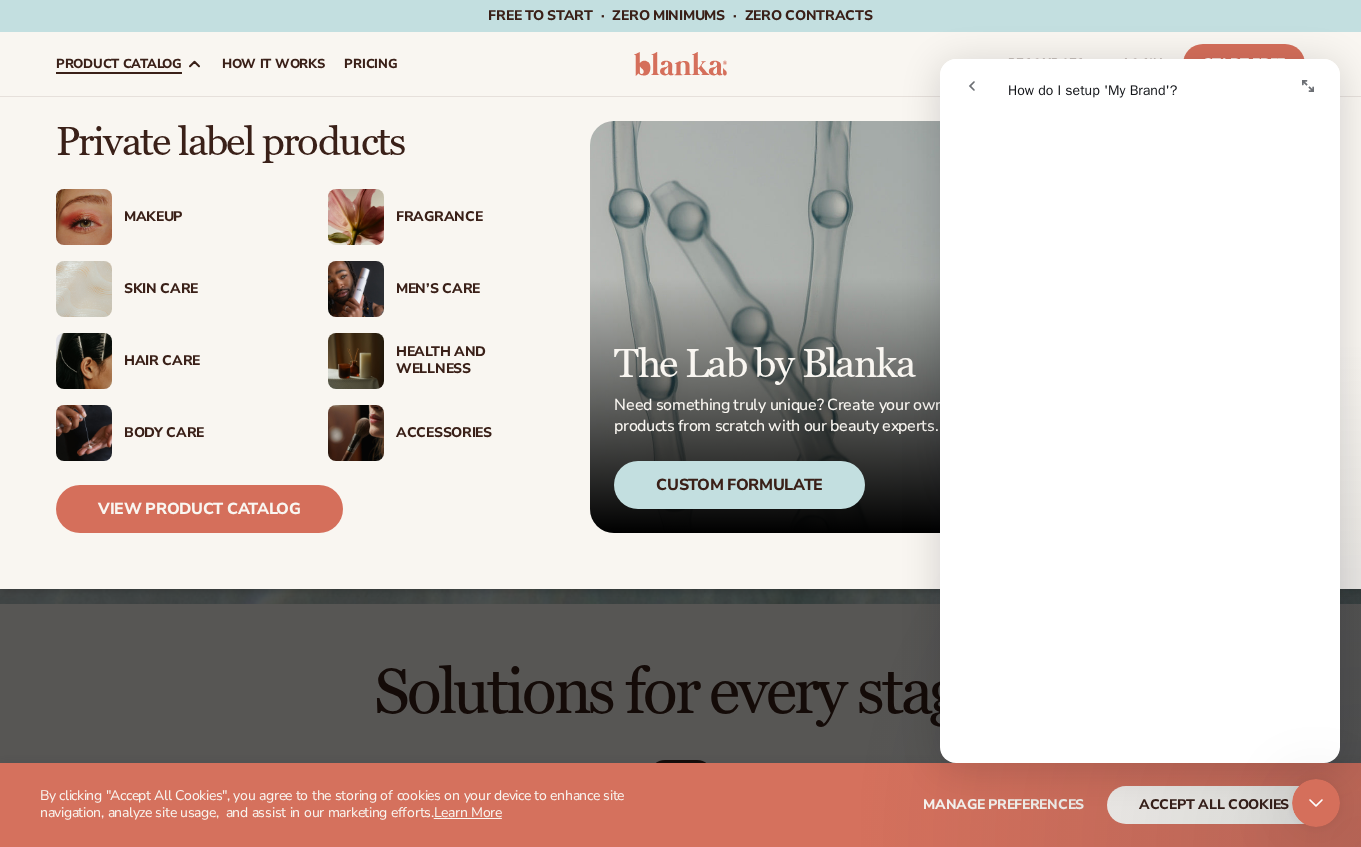 click 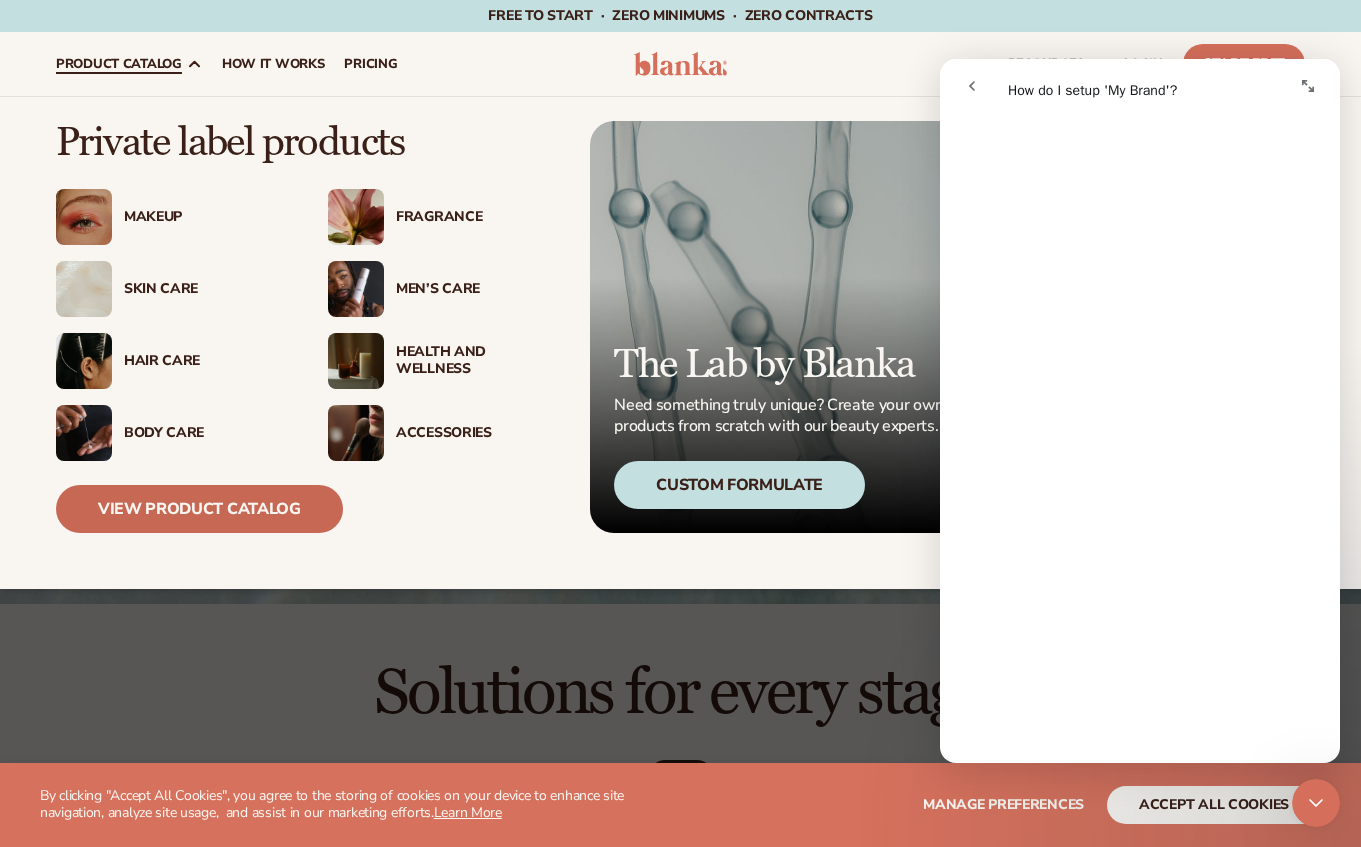 click on "View Product Catalog" at bounding box center (199, 509) 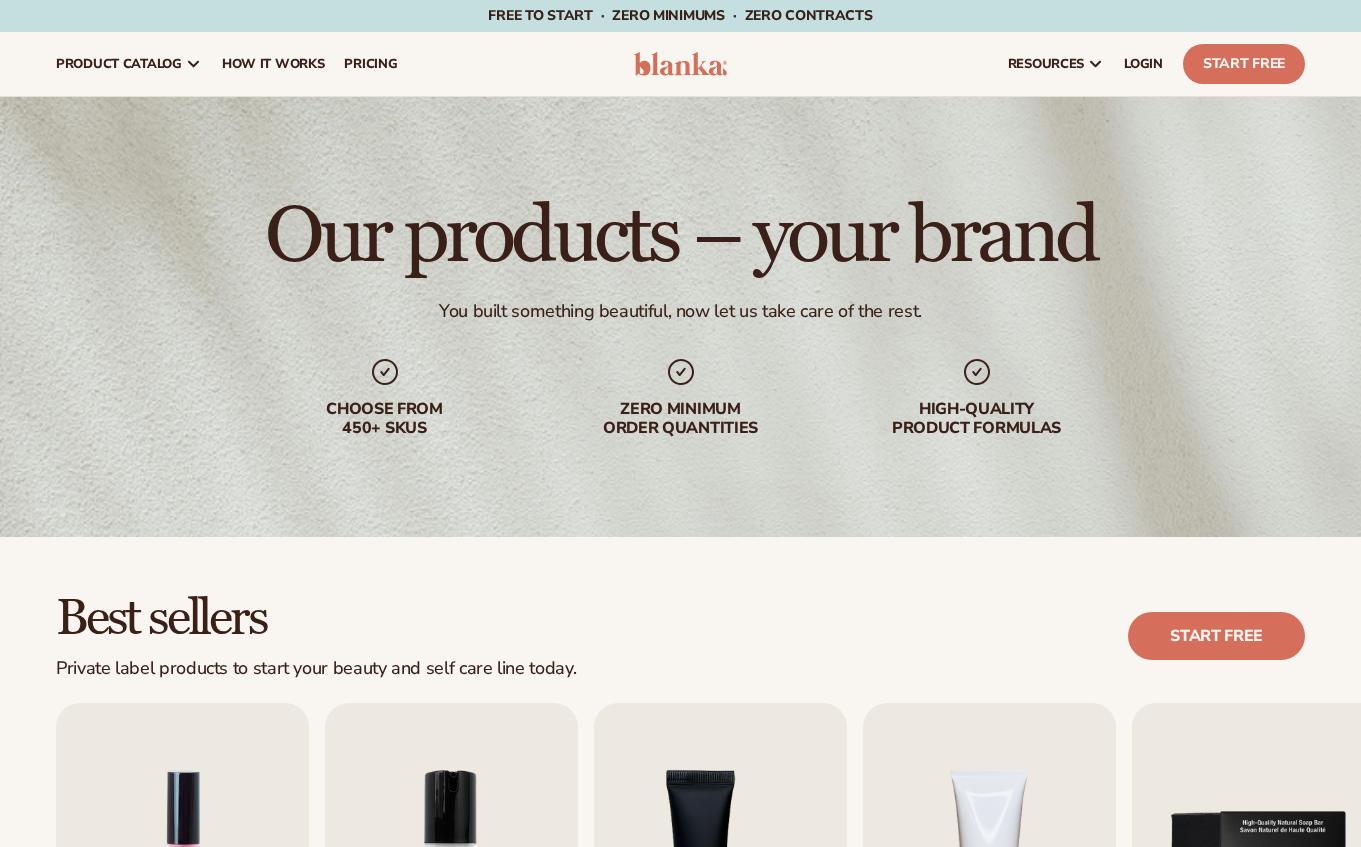 scroll, scrollTop: 0, scrollLeft: 0, axis: both 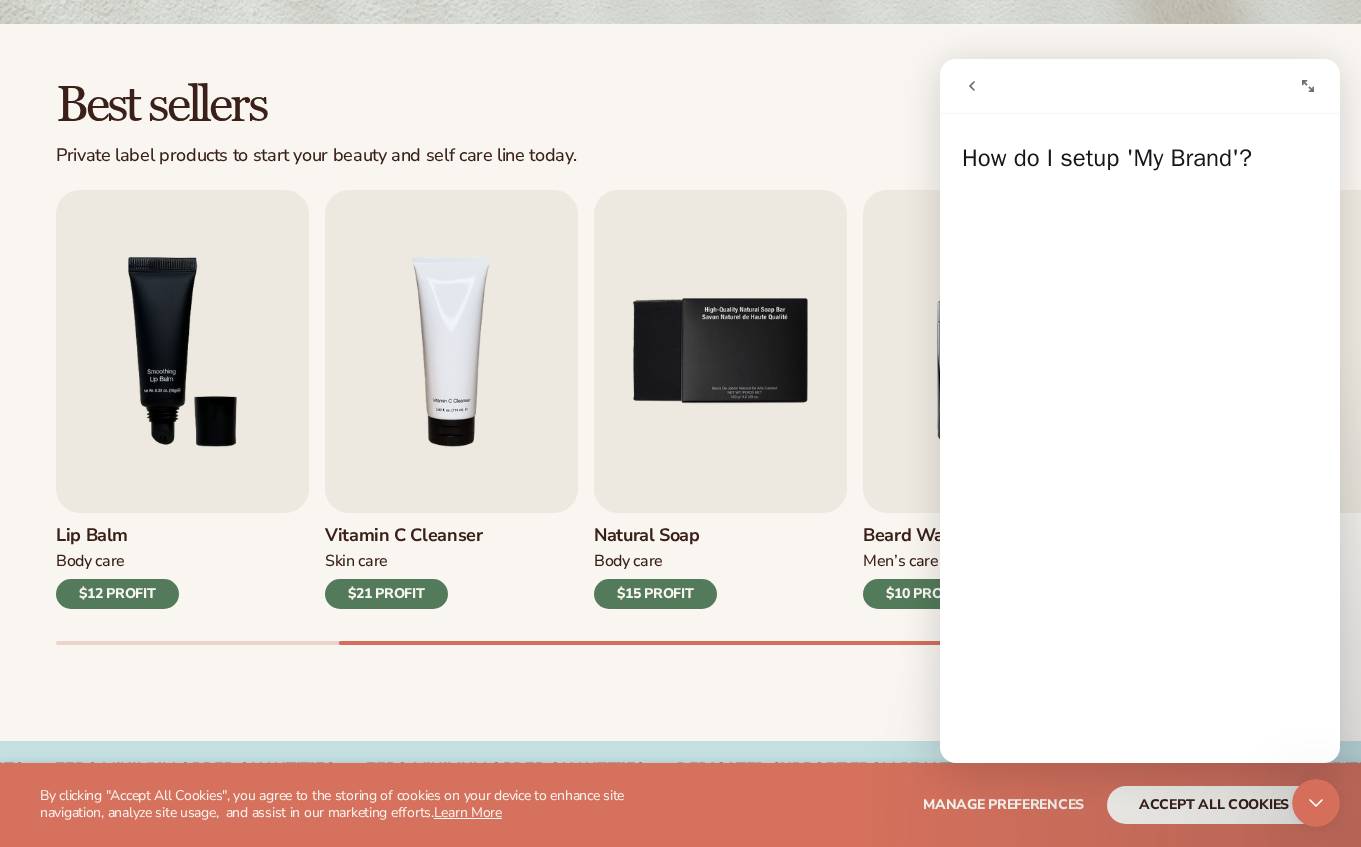 click 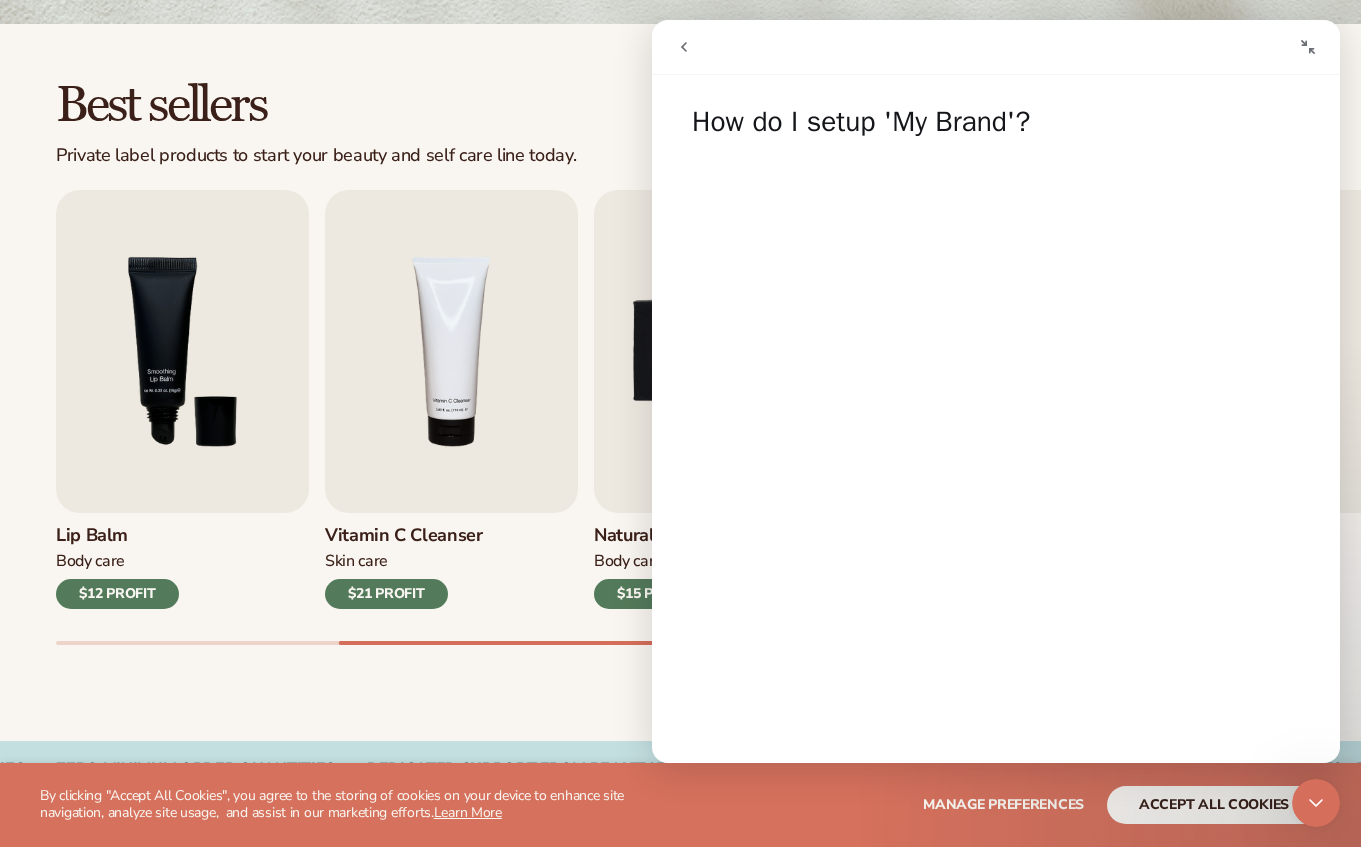 click 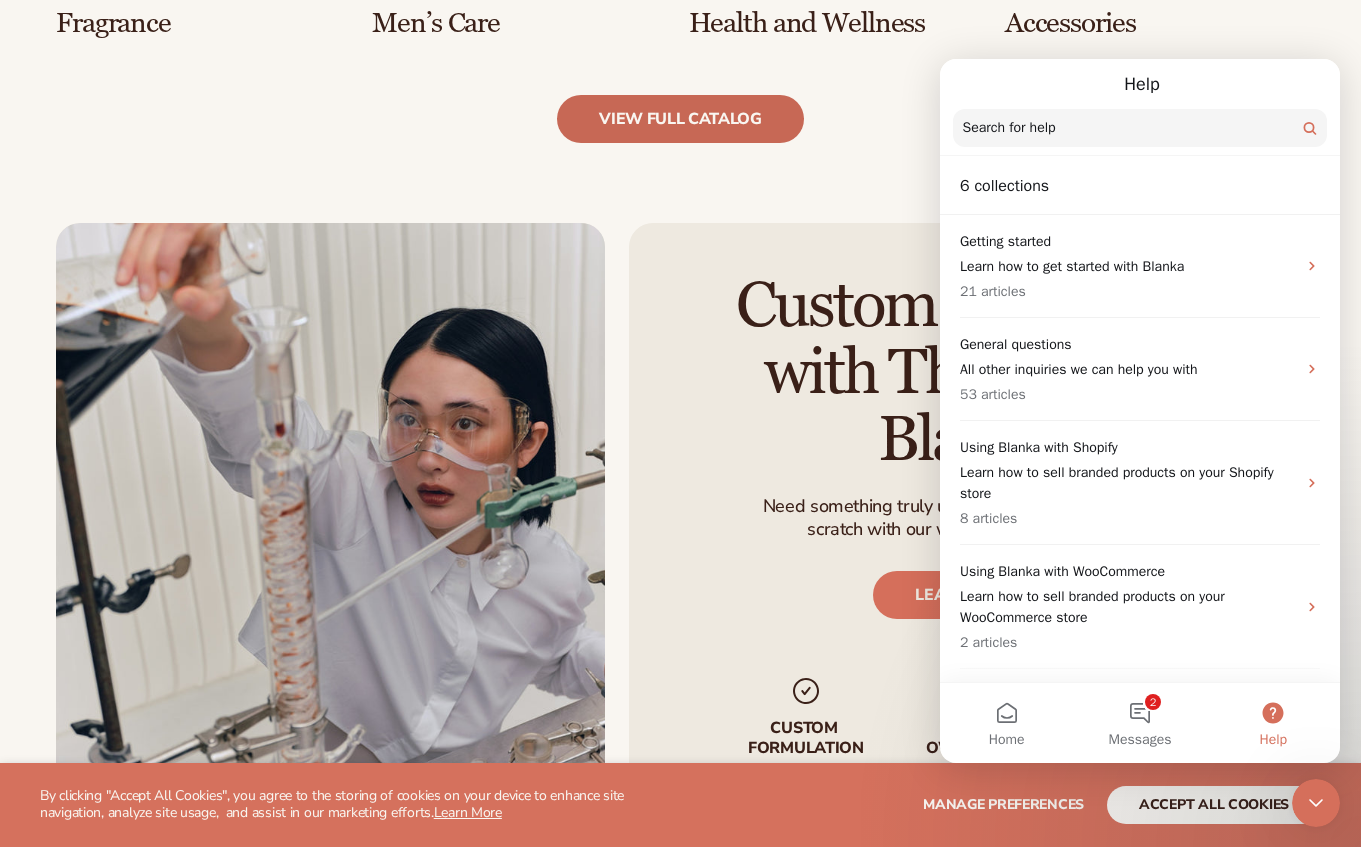 click on "view full catalog" at bounding box center (680, 119) 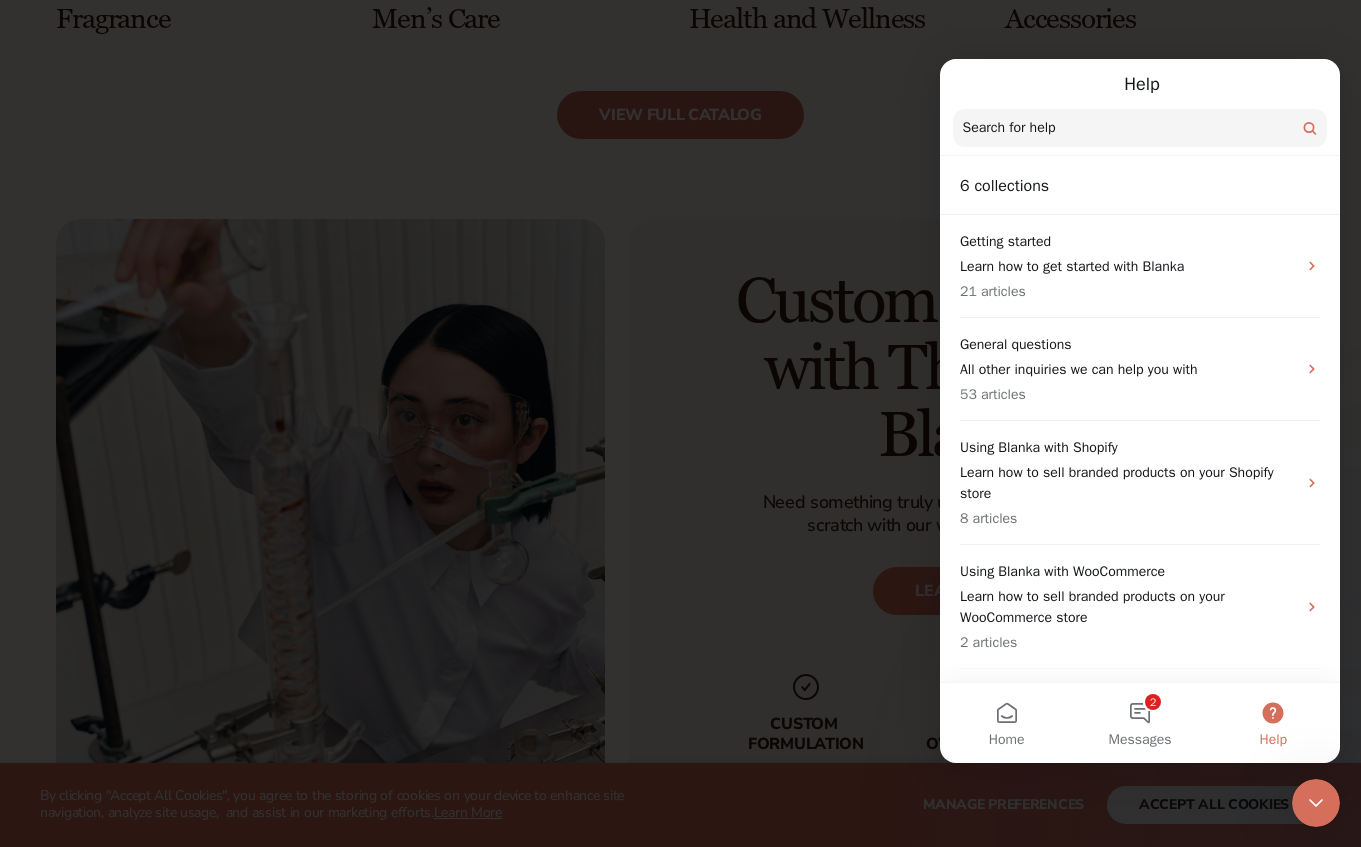 scroll, scrollTop: 2177, scrollLeft: 0, axis: vertical 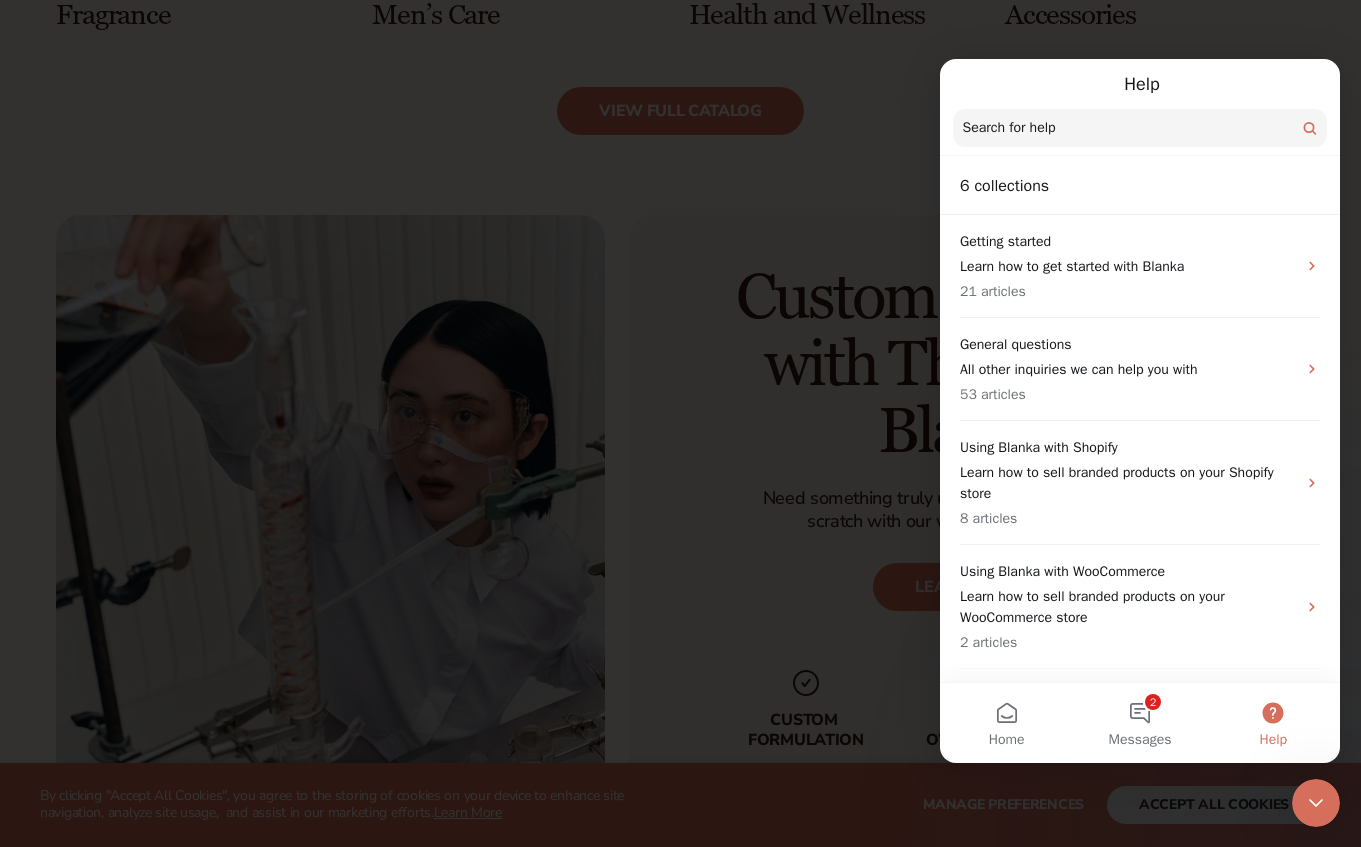 click at bounding box center [680, 423] 